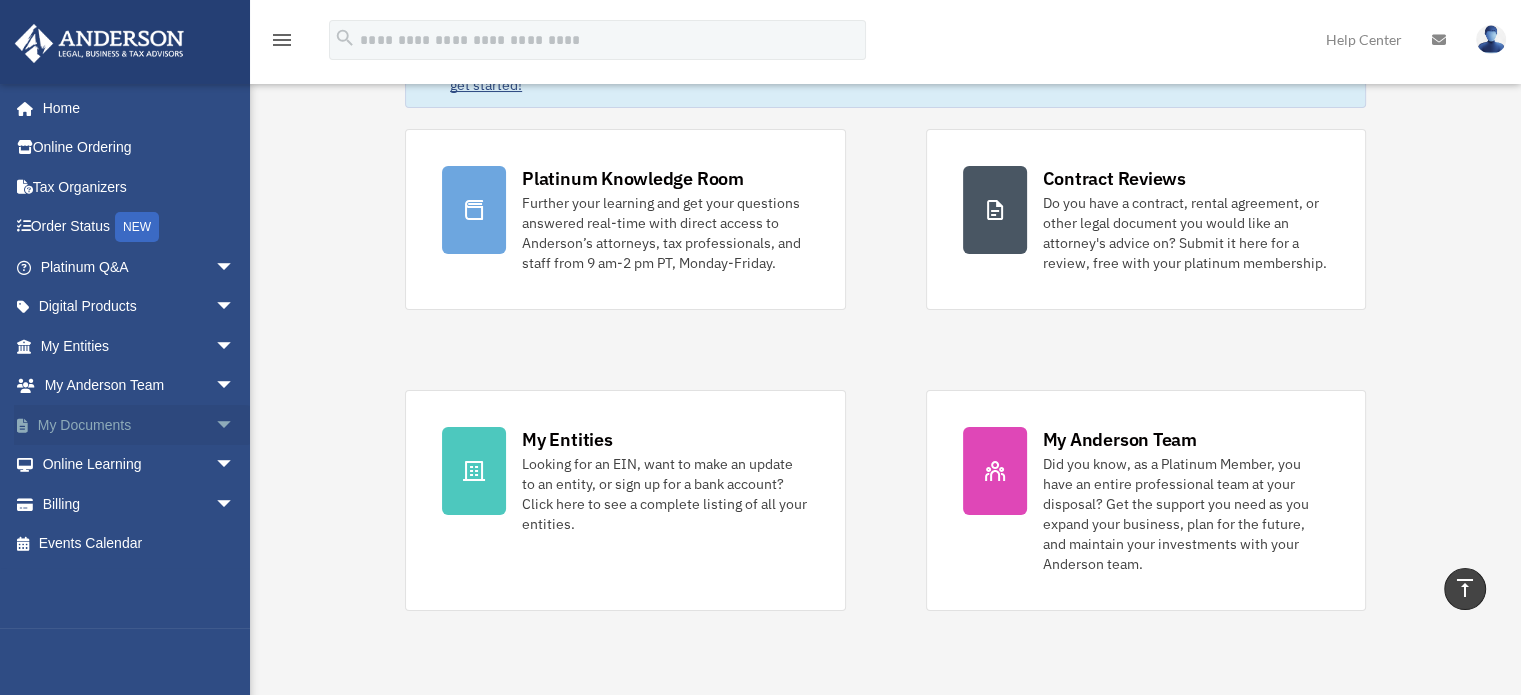 scroll, scrollTop: 0, scrollLeft: 0, axis: both 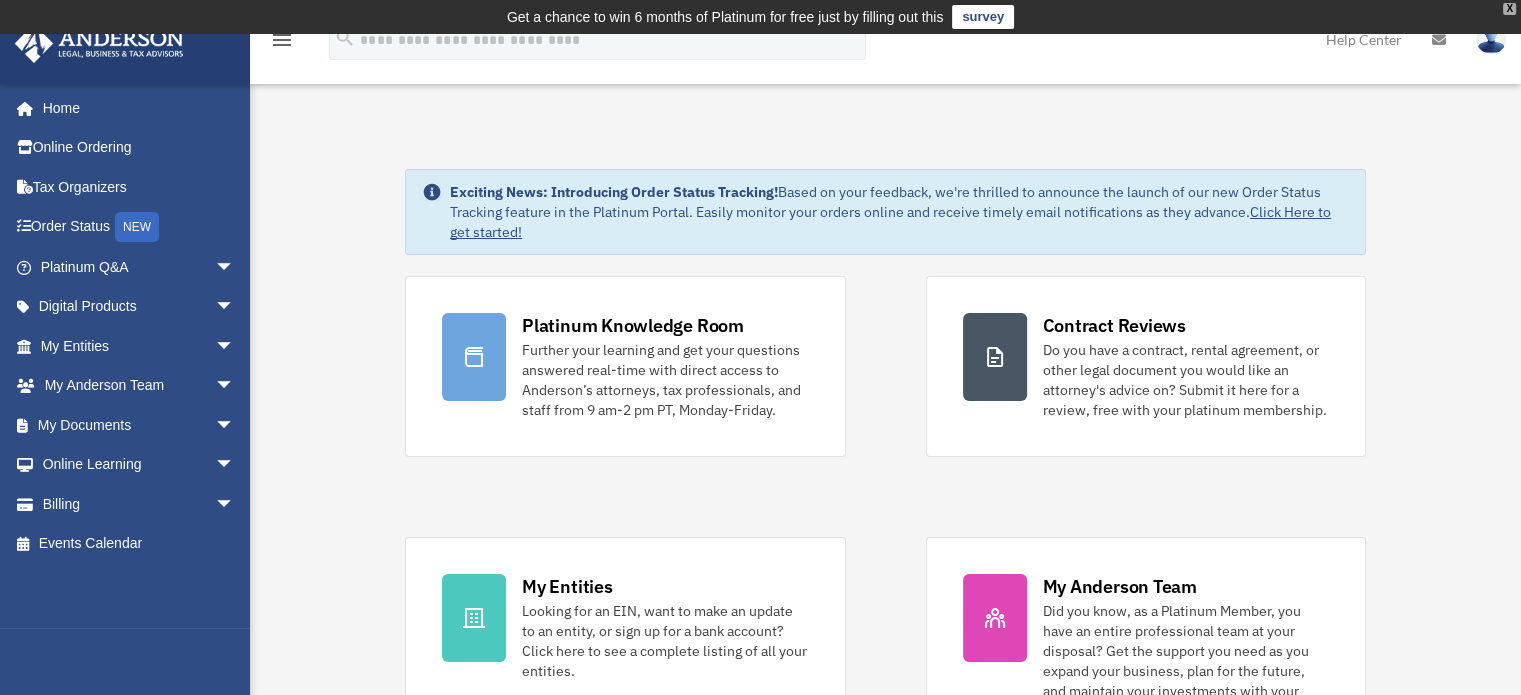 click on "X" at bounding box center (1509, 9) 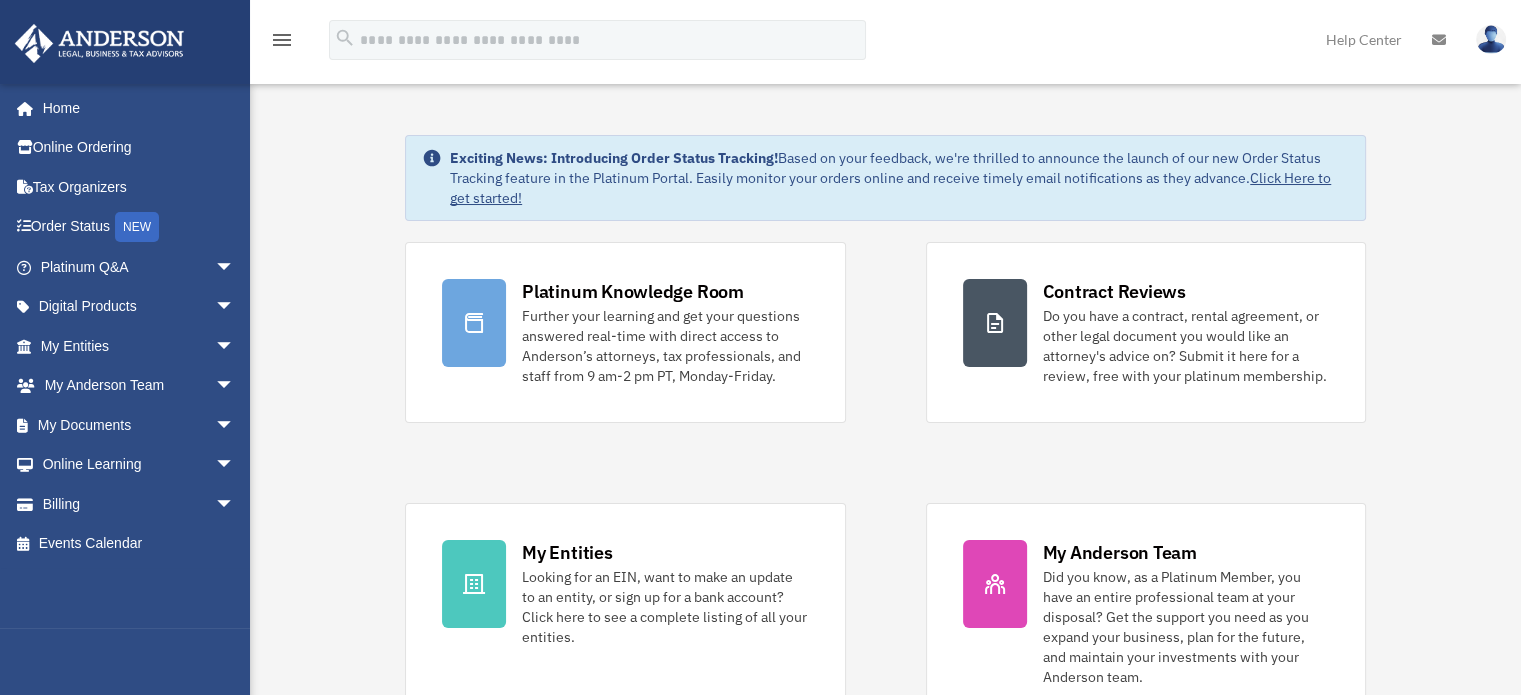 click at bounding box center [1439, 40] 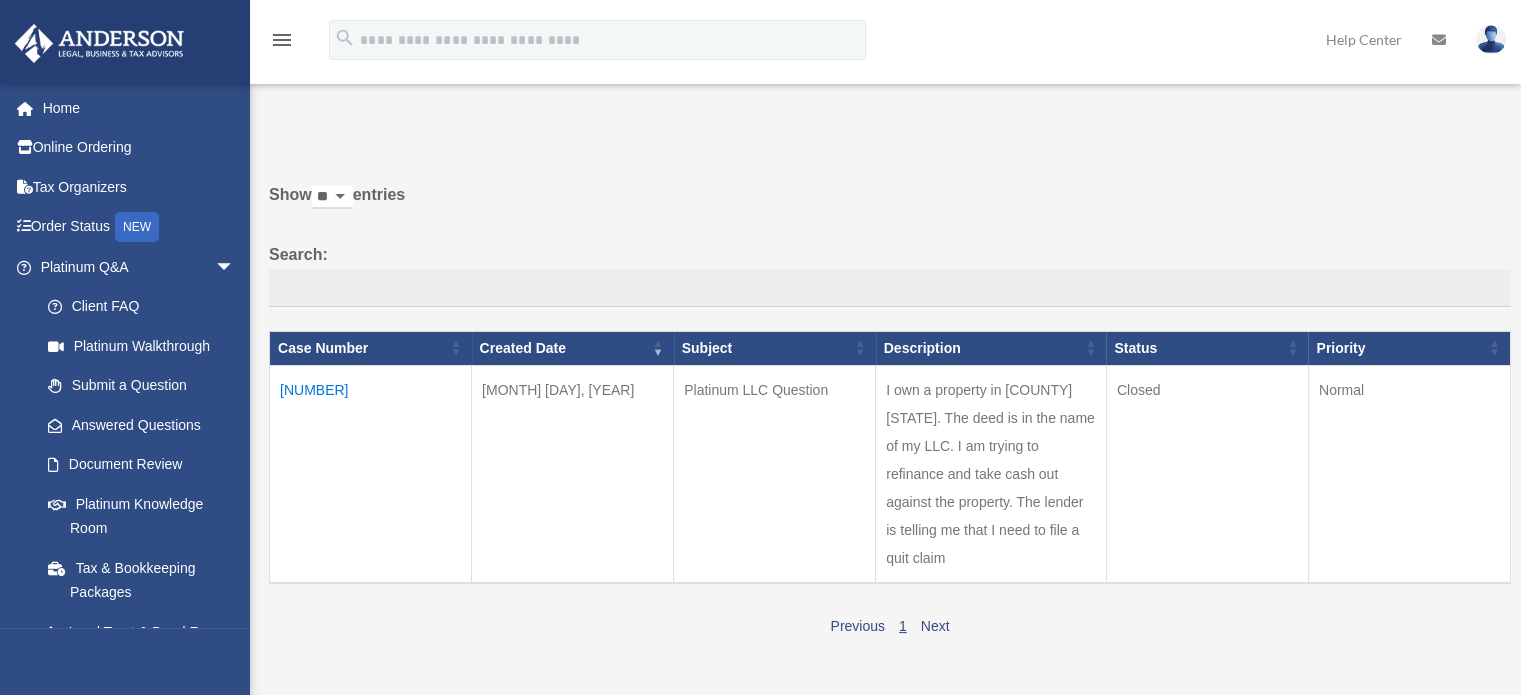 scroll, scrollTop: 4, scrollLeft: 0, axis: vertical 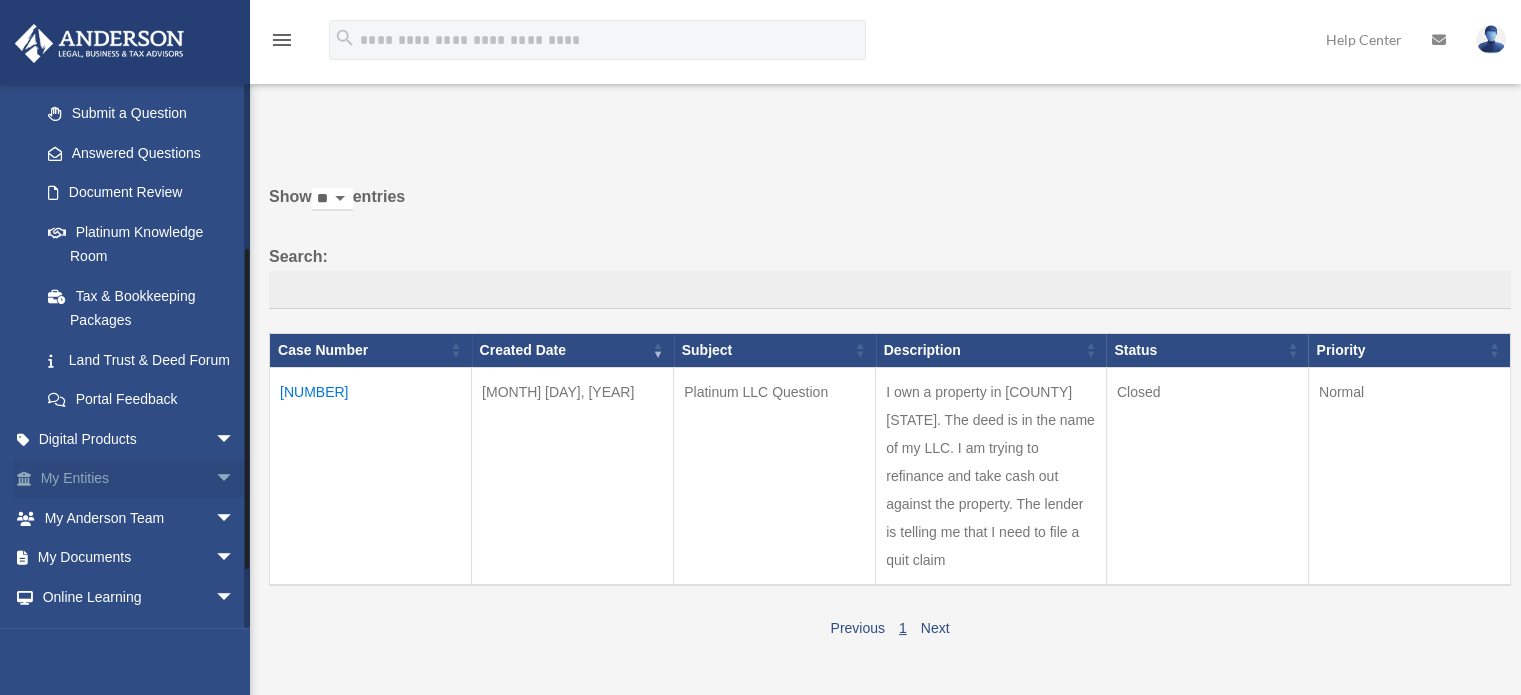 click on "arrow_drop_down" at bounding box center (235, 479) 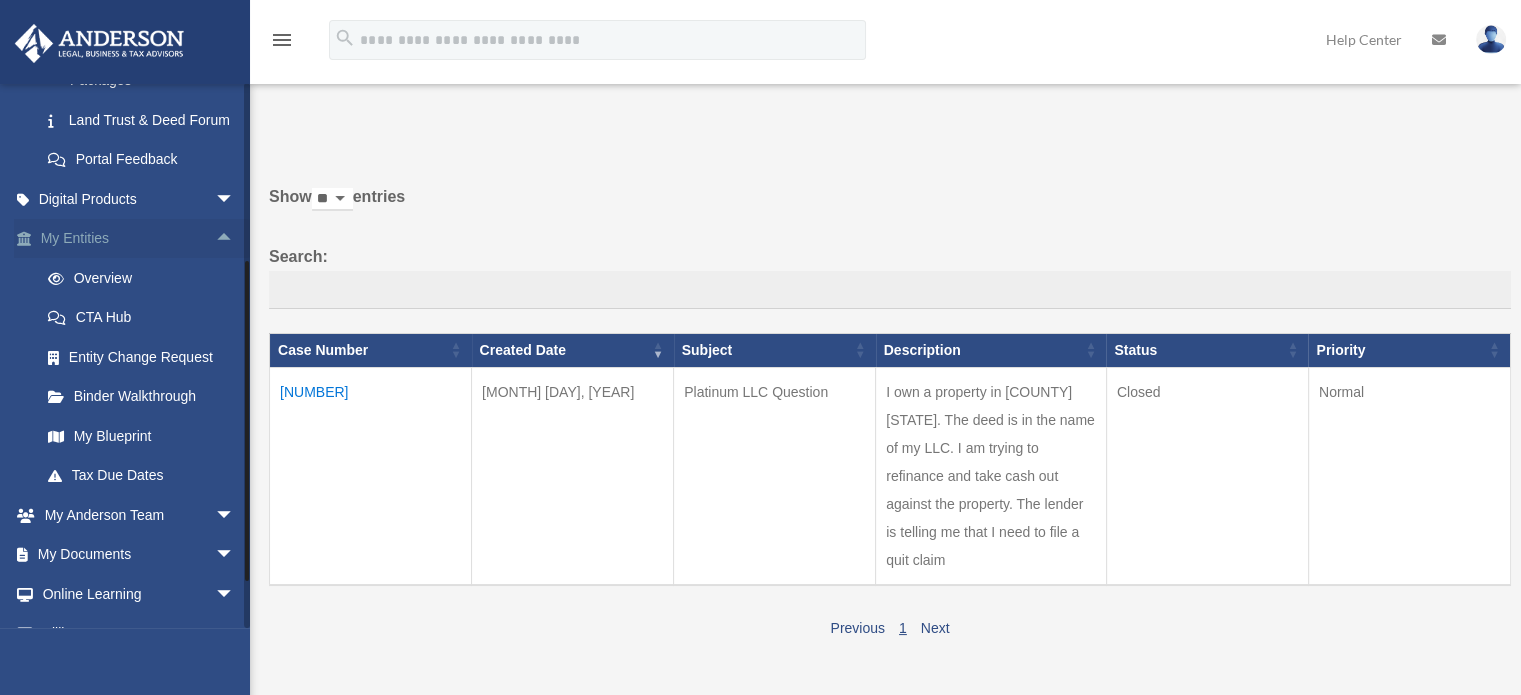 scroll, scrollTop: 518, scrollLeft: 0, axis: vertical 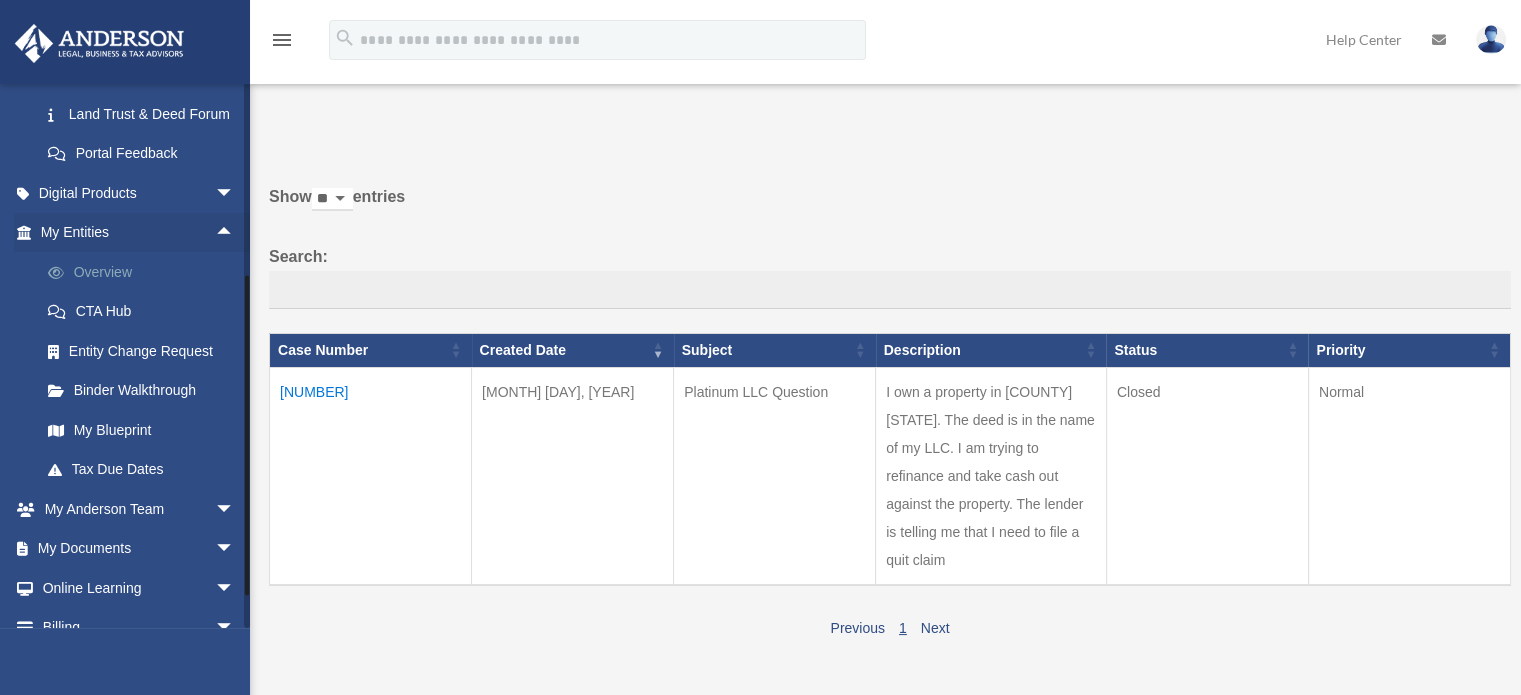 click on "Overview" at bounding box center (146, 272) 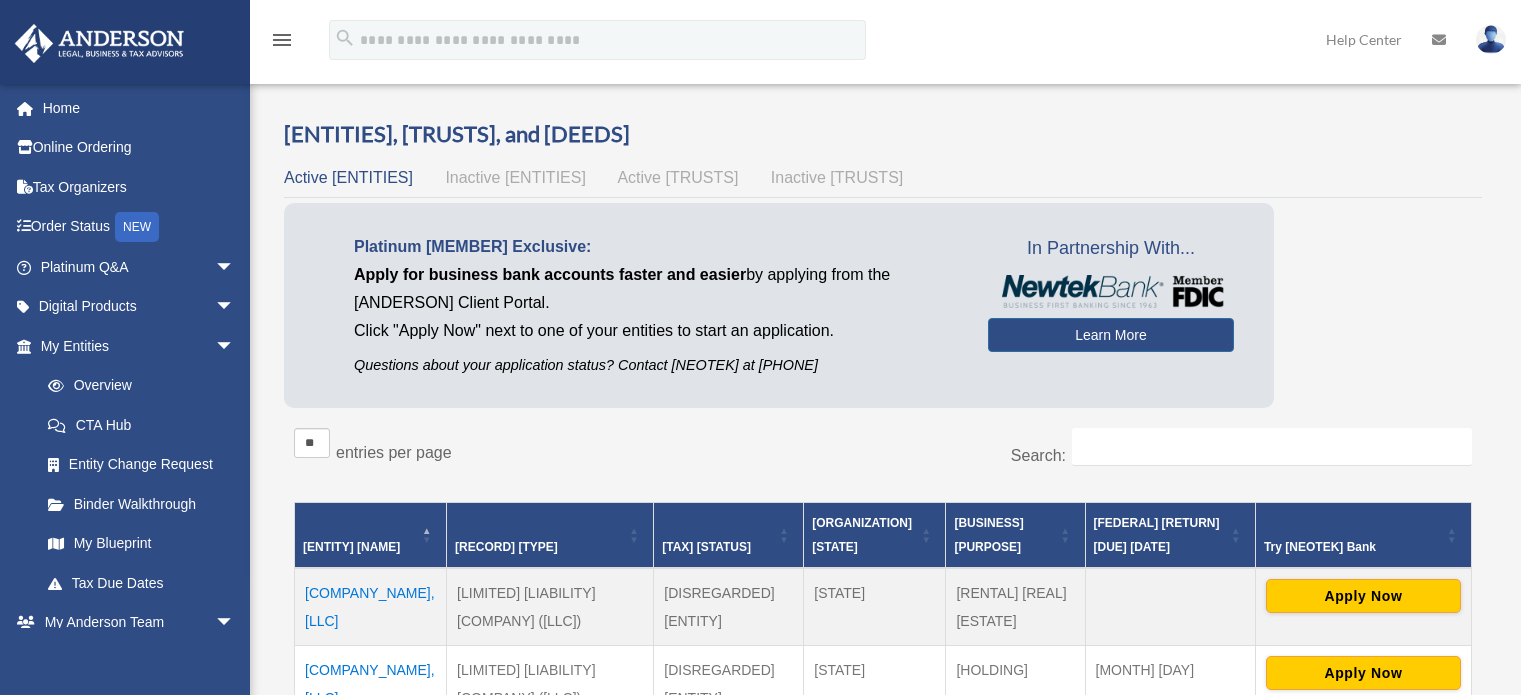 scroll, scrollTop: 0, scrollLeft: 0, axis: both 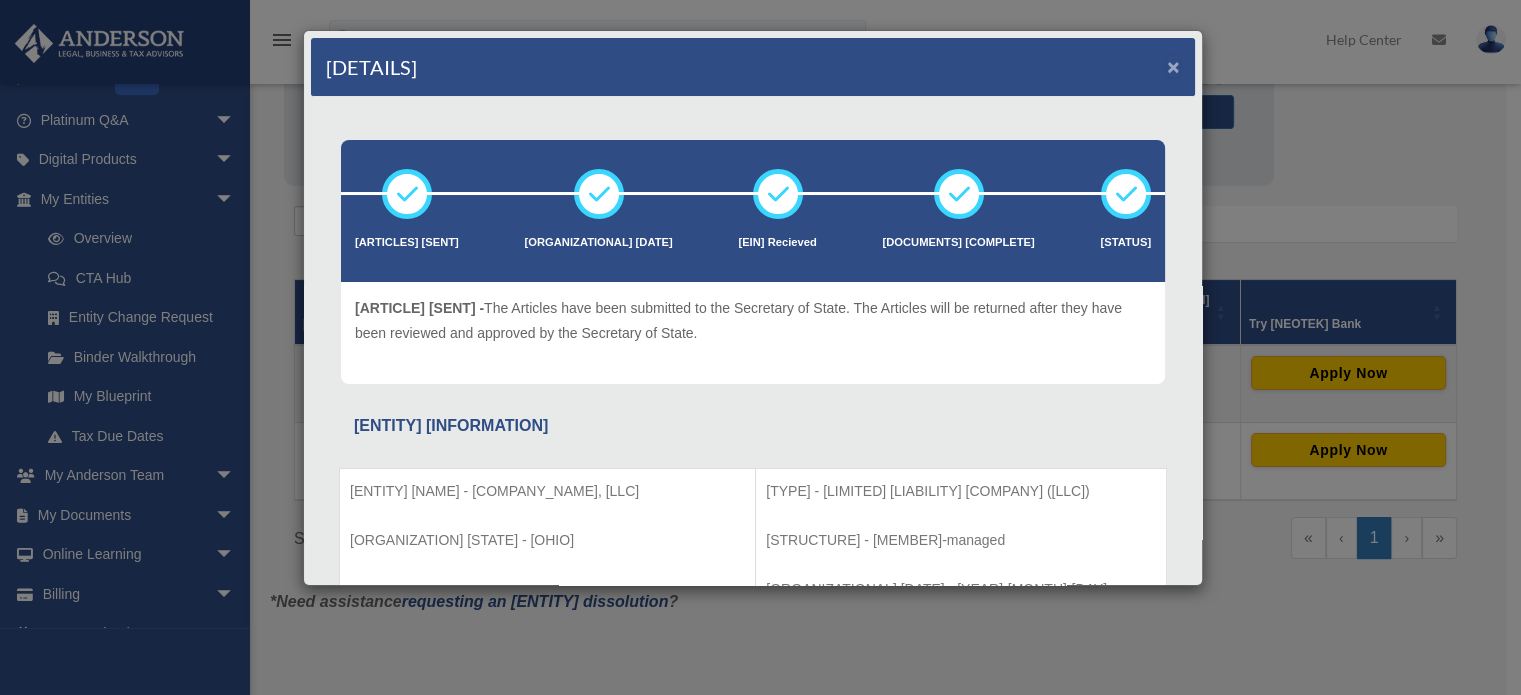 click on "×" at bounding box center [1173, 66] 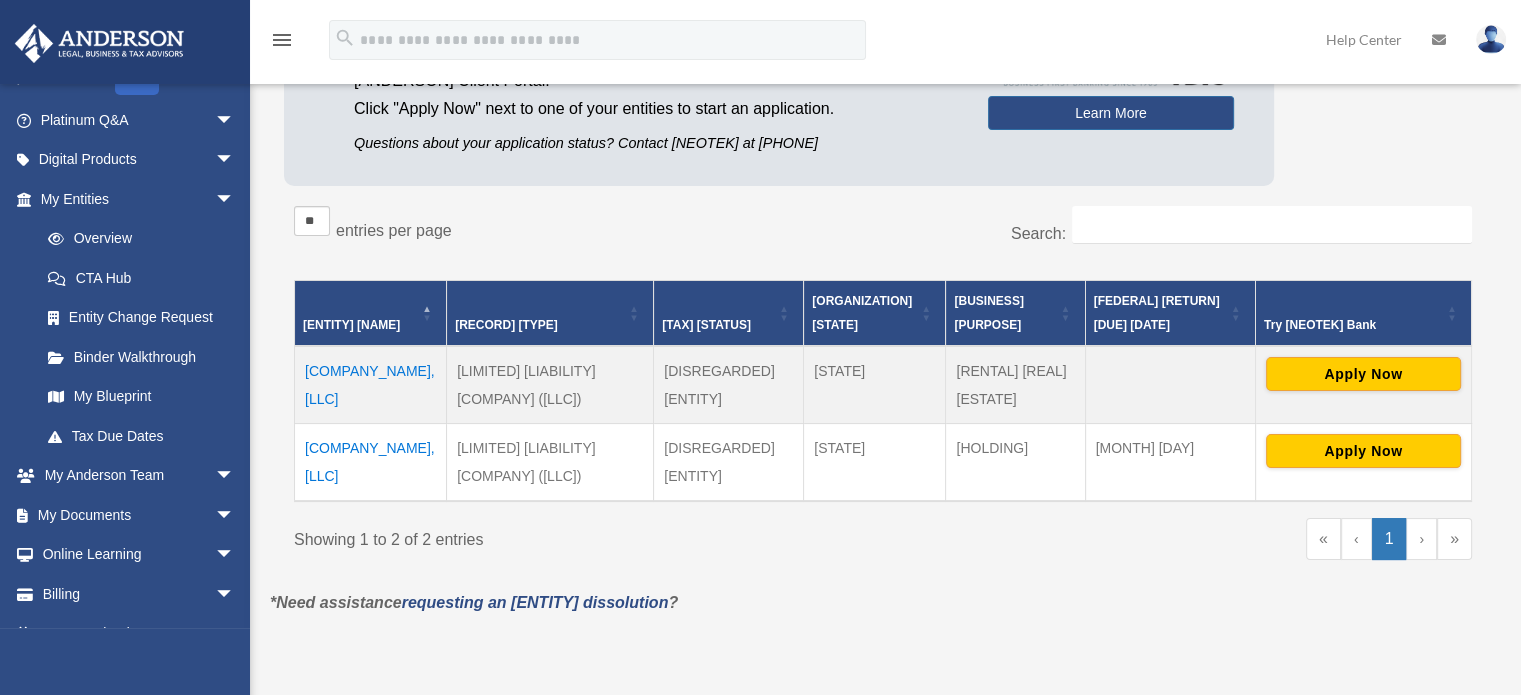 click at bounding box center [1491, 39] 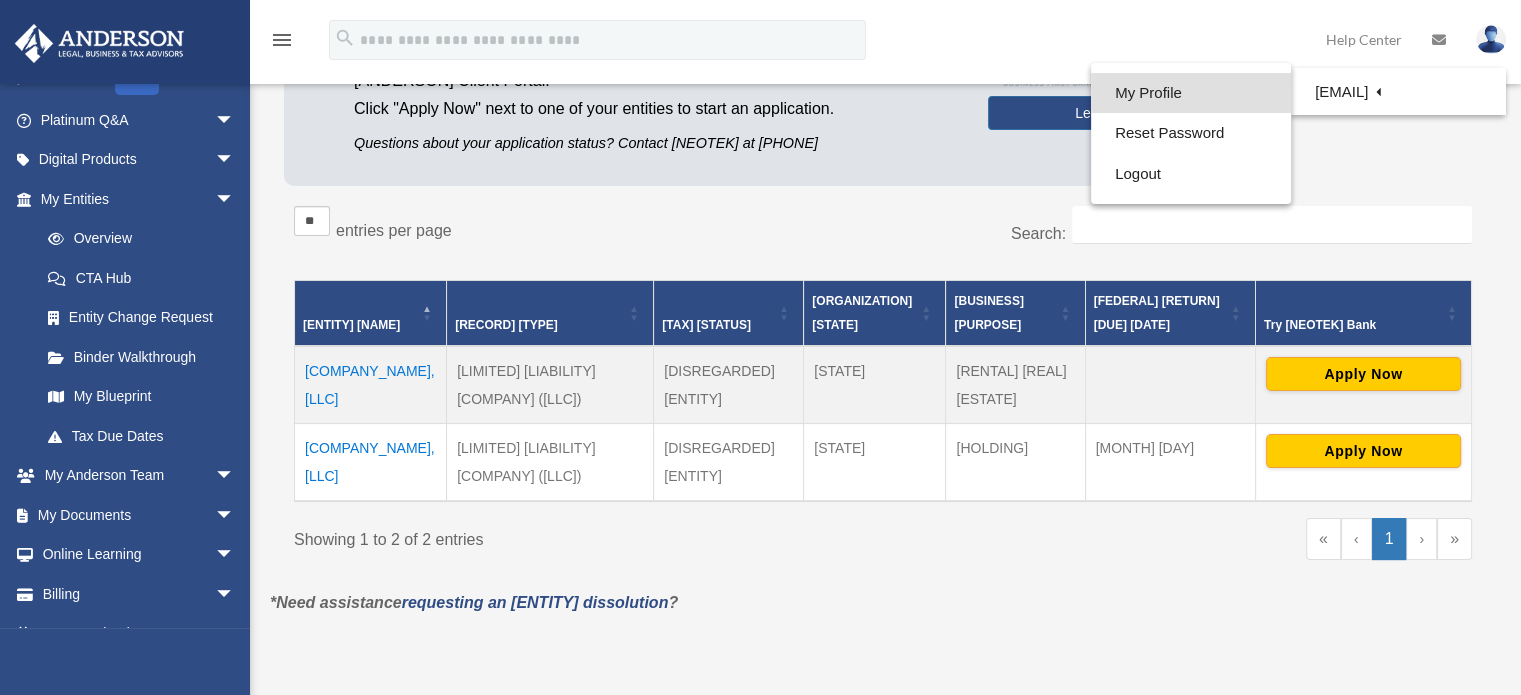 click on "My Profile" at bounding box center (1191, 93) 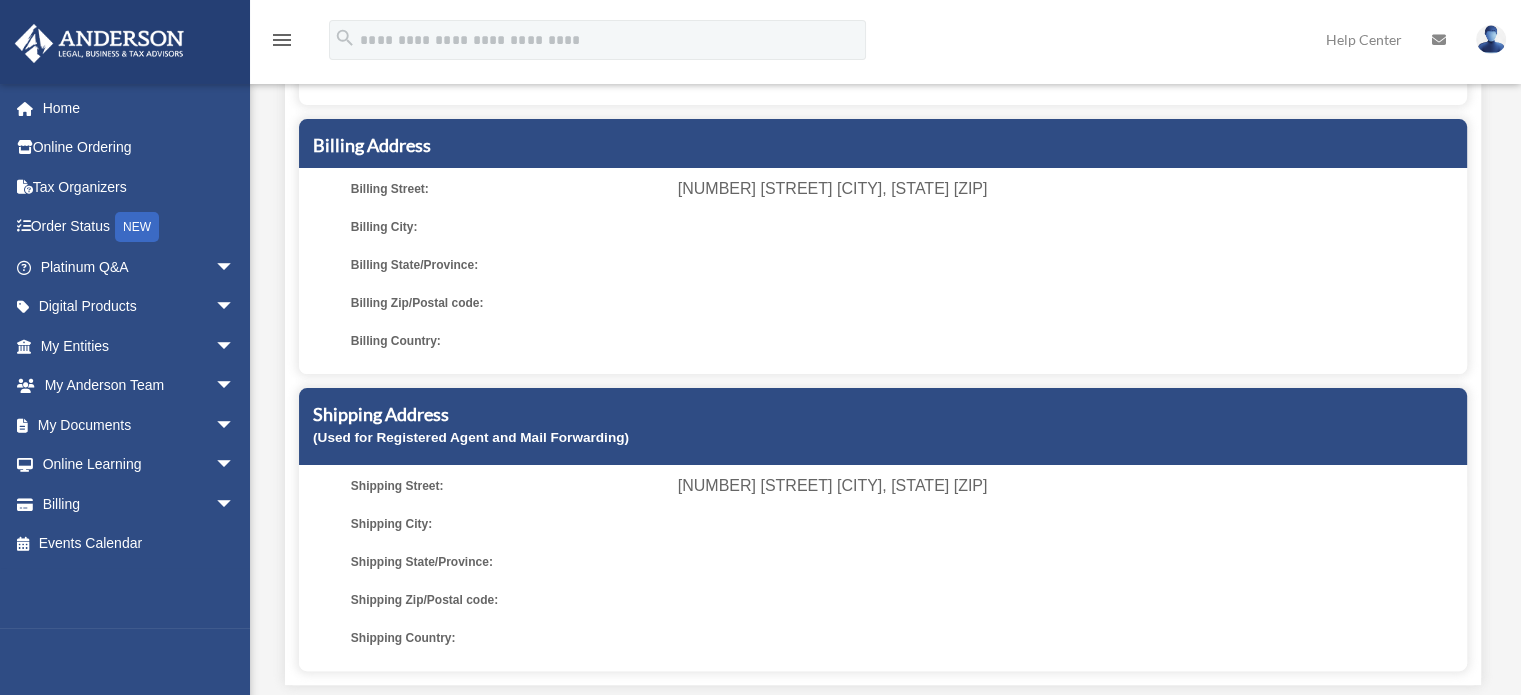 scroll, scrollTop: 299, scrollLeft: 0, axis: vertical 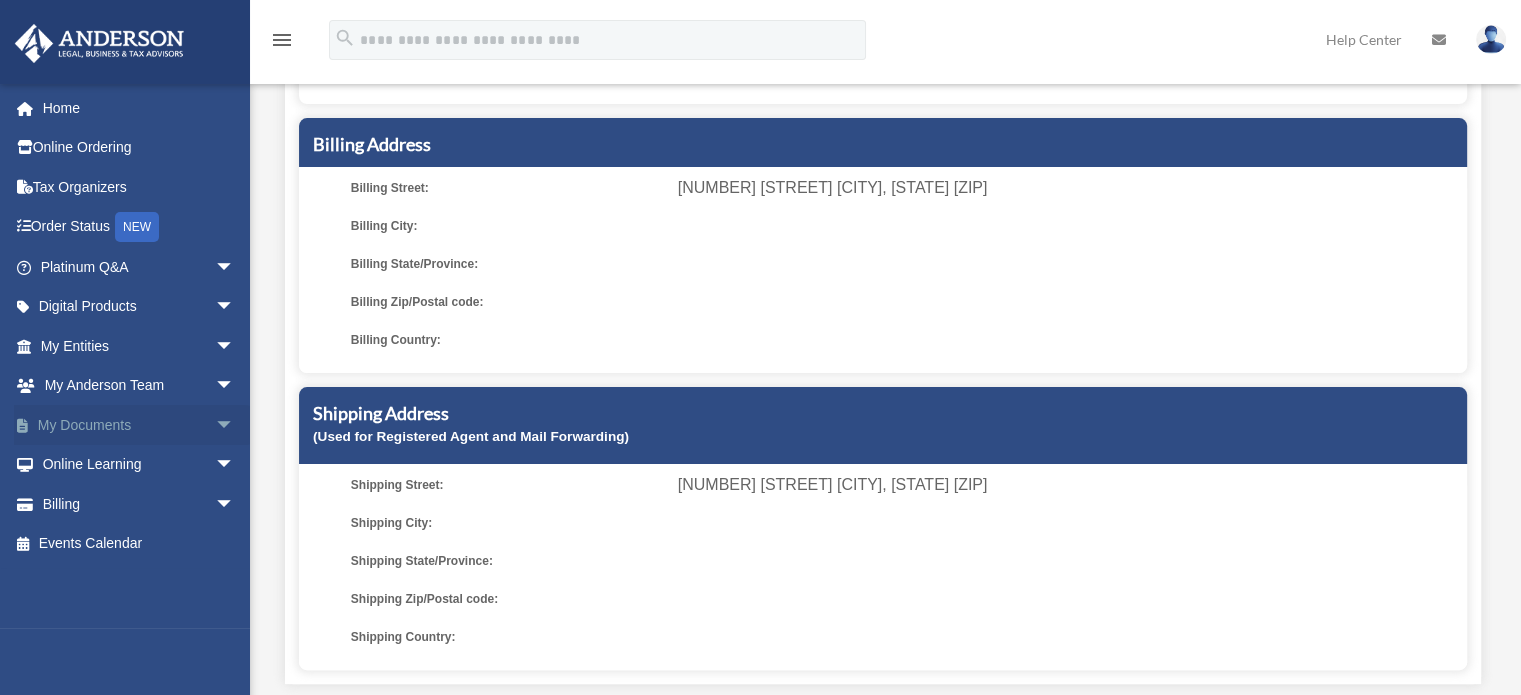 click on "My Documents arrow_drop_down" at bounding box center [139, 425] 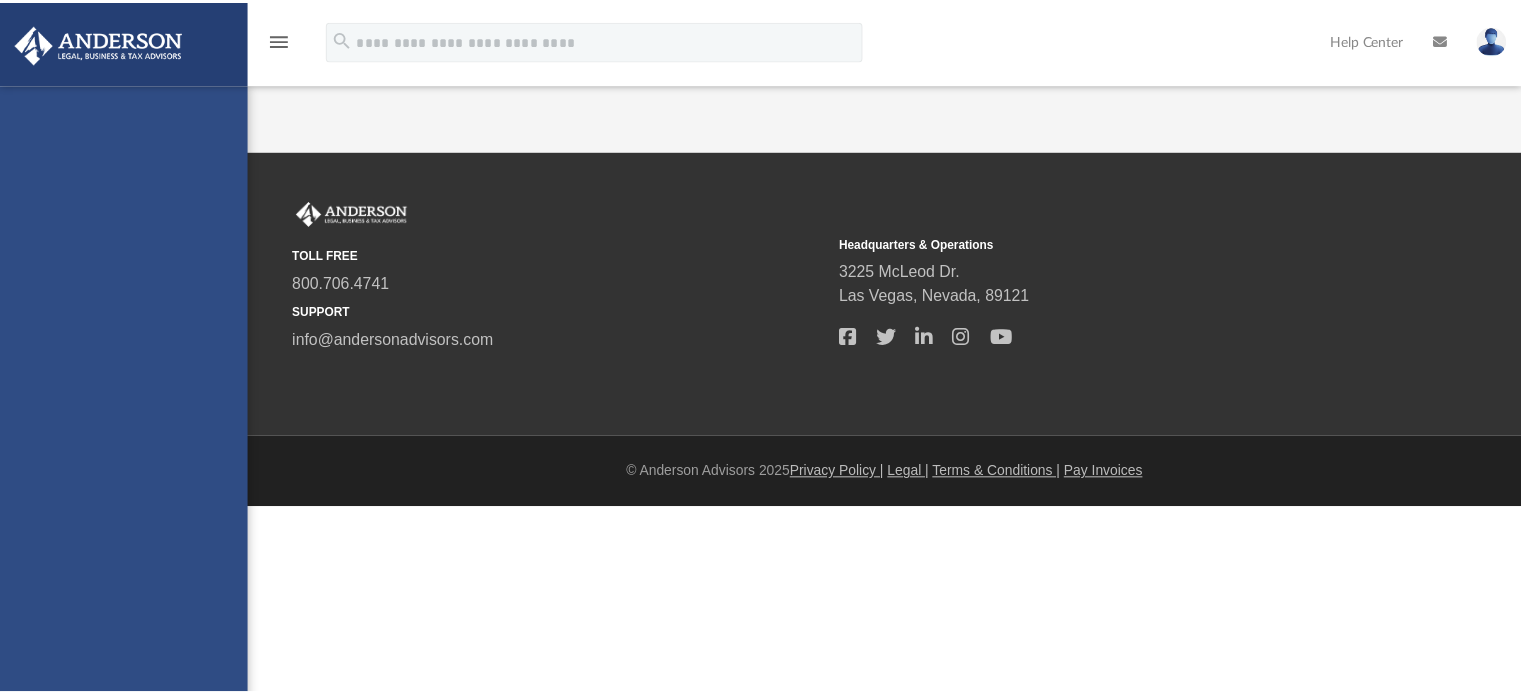 scroll, scrollTop: 0, scrollLeft: 0, axis: both 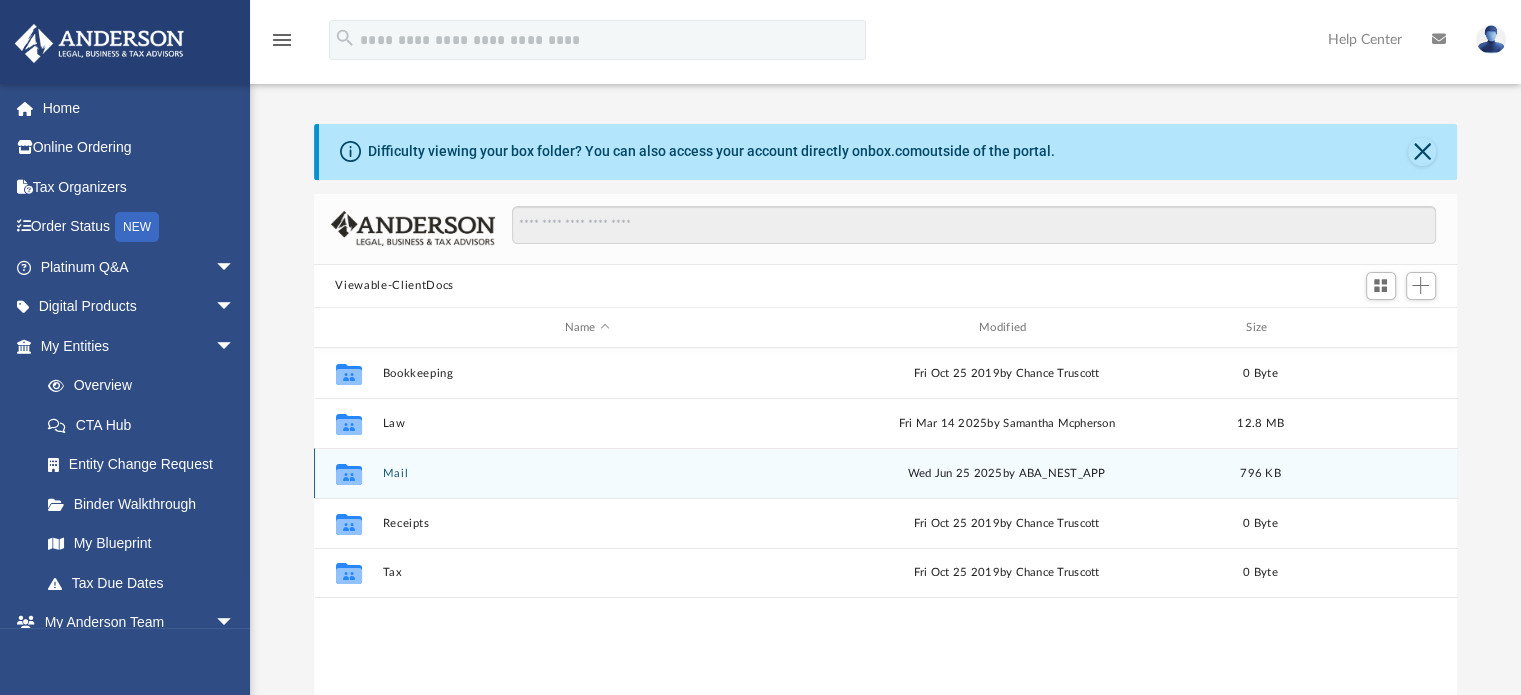 click on "Mail" at bounding box center (587, 473) 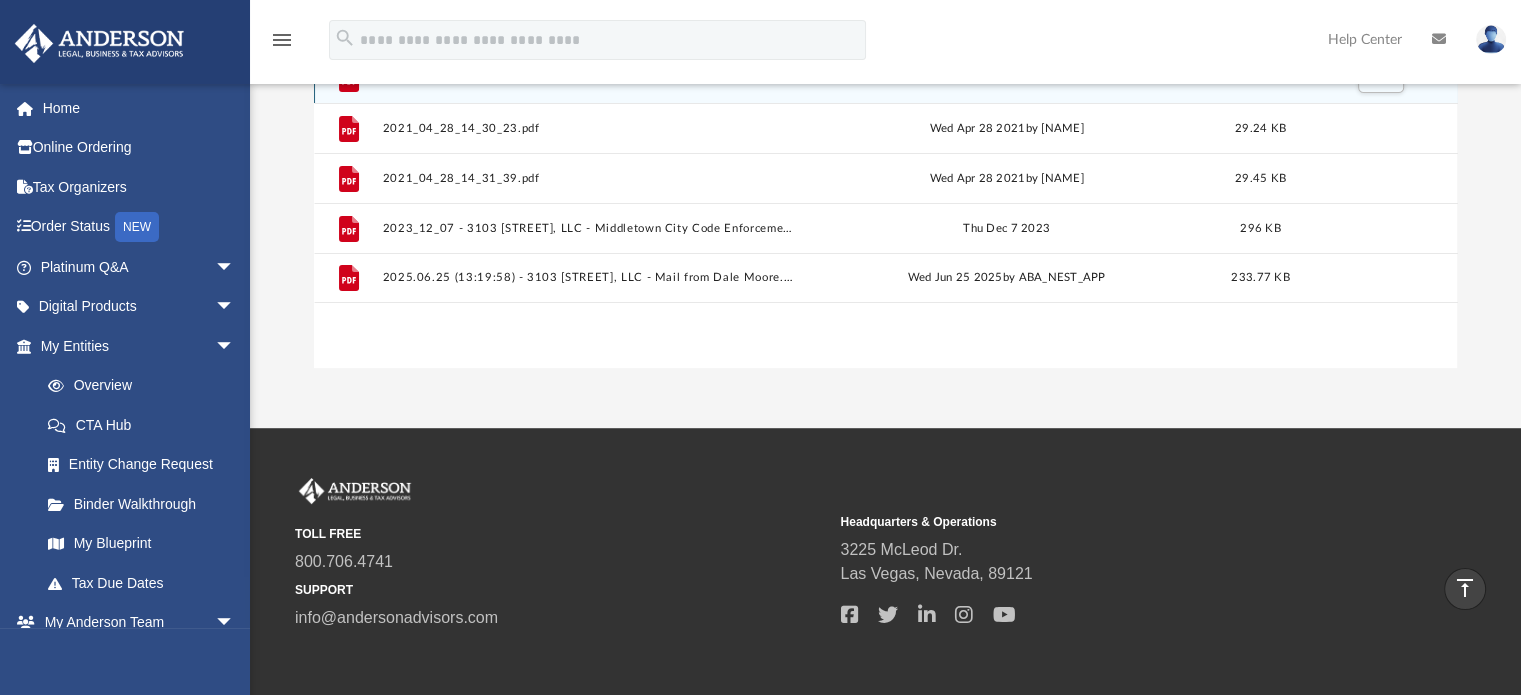 scroll, scrollTop: 396, scrollLeft: 0, axis: vertical 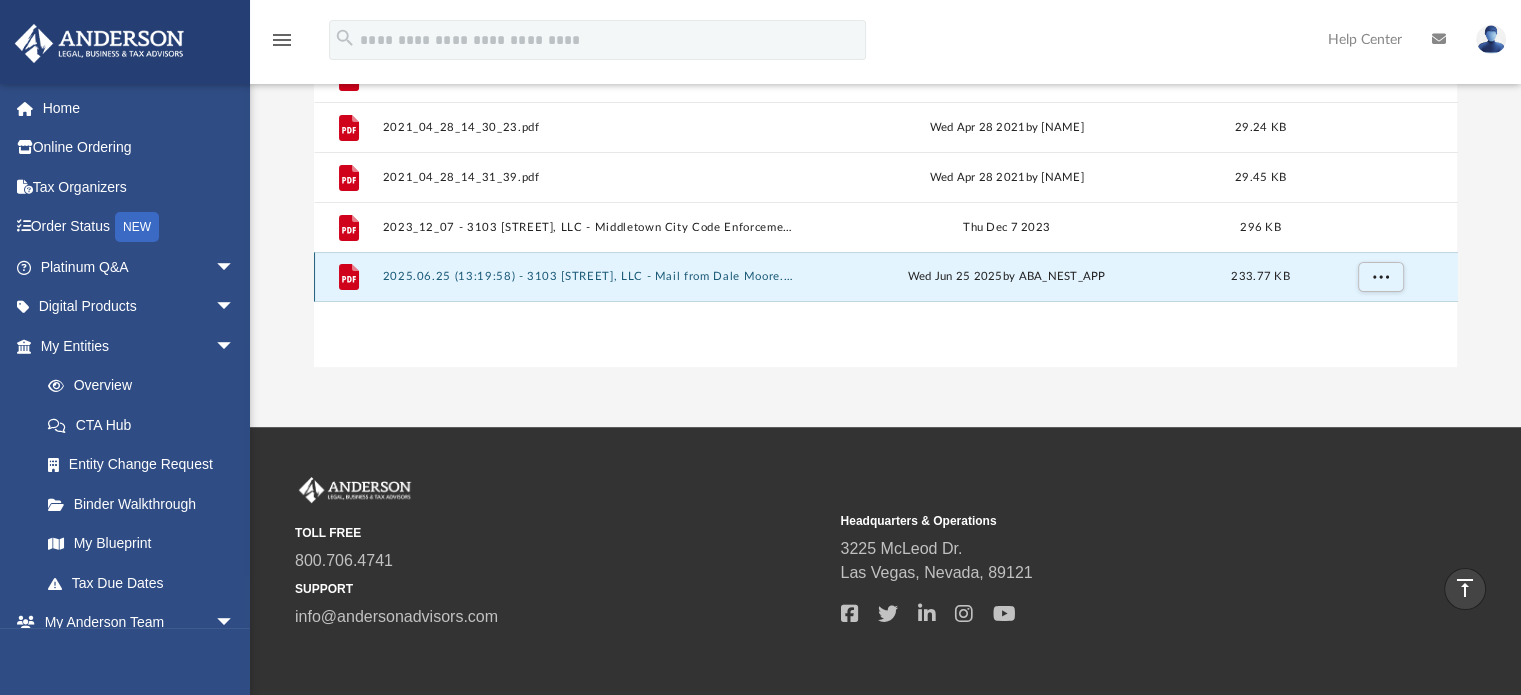 click on "2025.06.25 (13:19:58) - [NUMBER] [STREET], LLC - Mail from [NAME] [NAME].pdf" at bounding box center (587, 277) 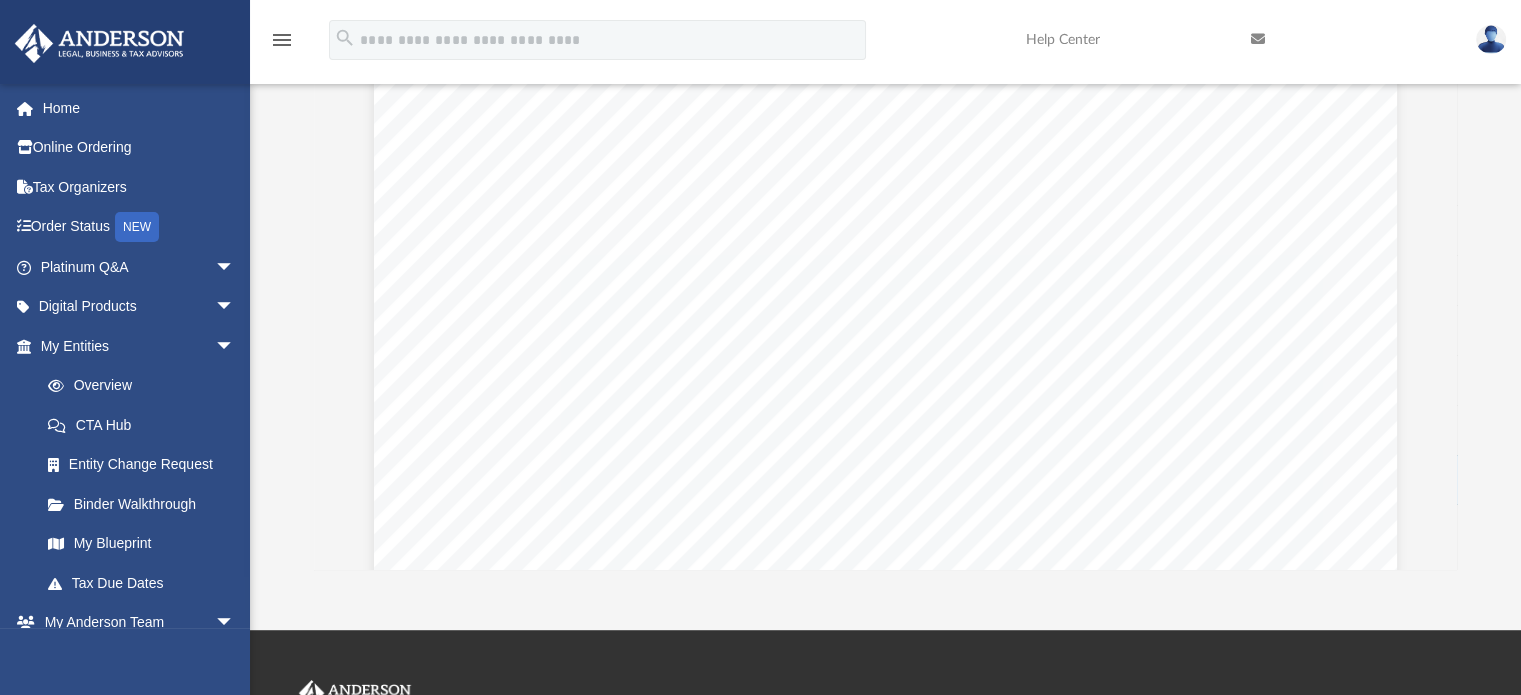 scroll, scrollTop: 0, scrollLeft: 0, axis: both 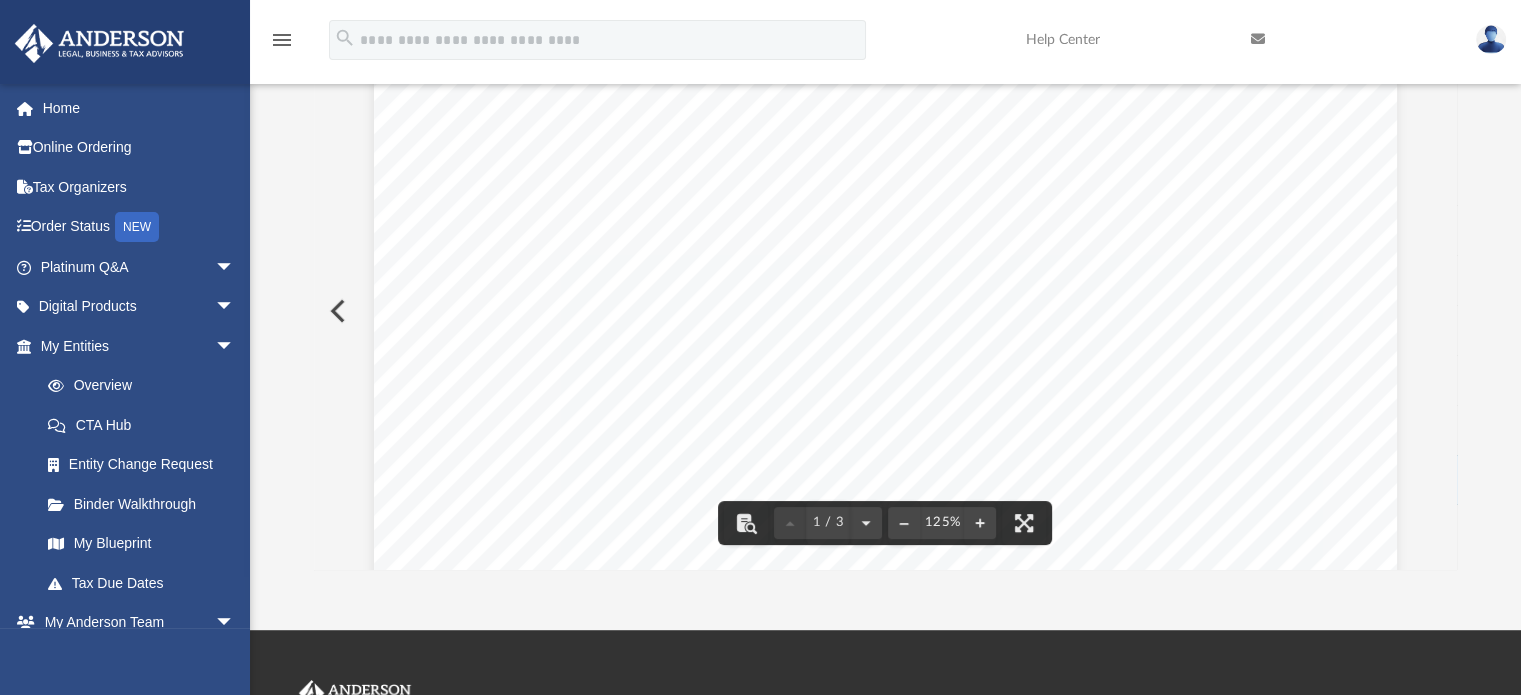 click at bounding box center [336, 311] 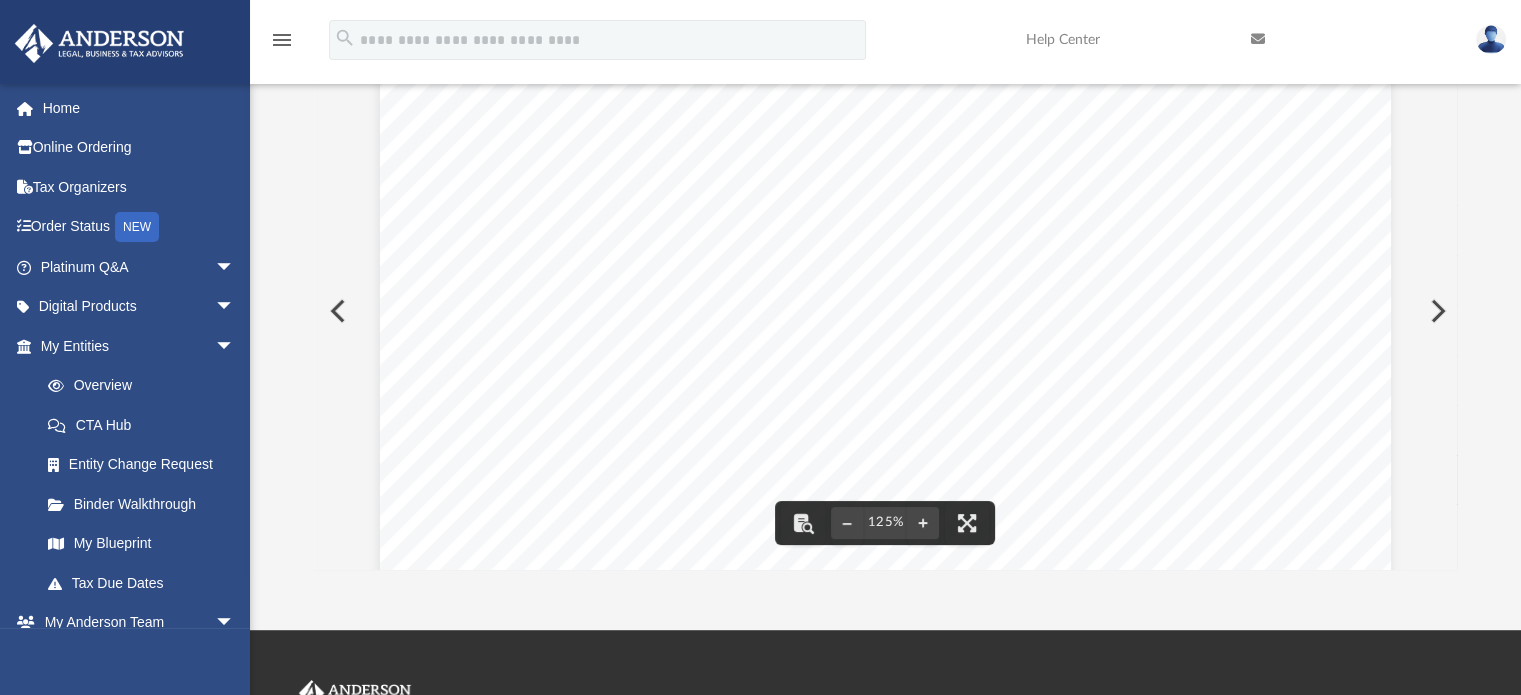 scroll, scrollTop: 0, scrollLeft: 0, axis: both 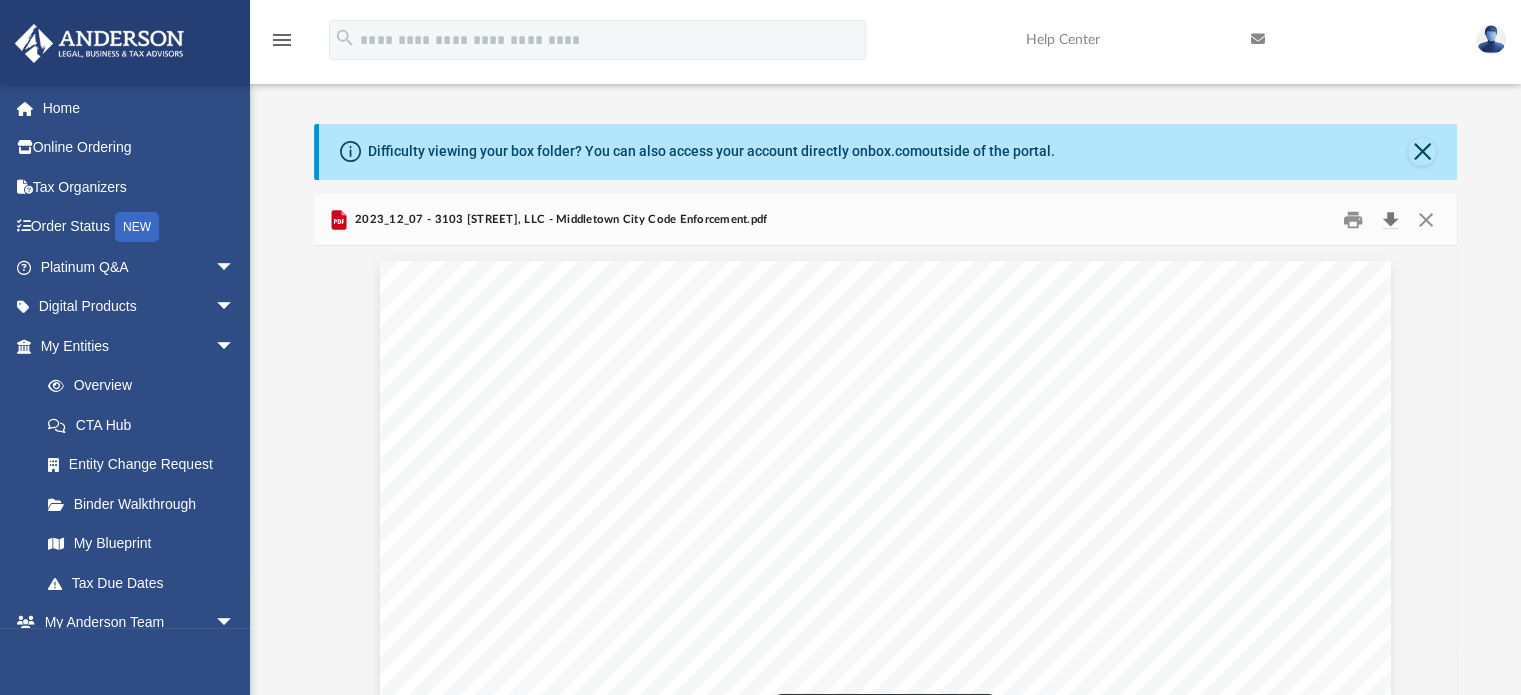 click at bounding box center (1391, 219) 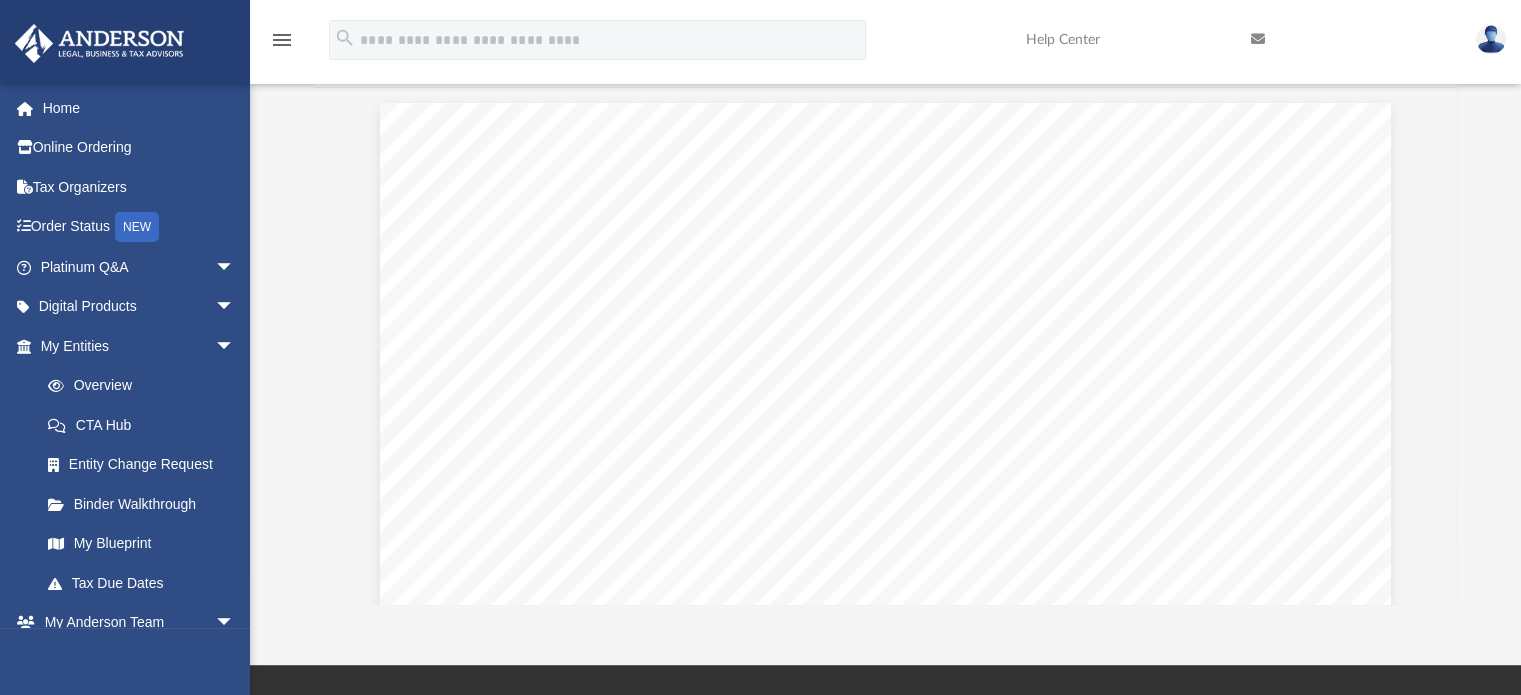 scroll, scrollTop: 159, scrollLeft: 0, axis: vertical 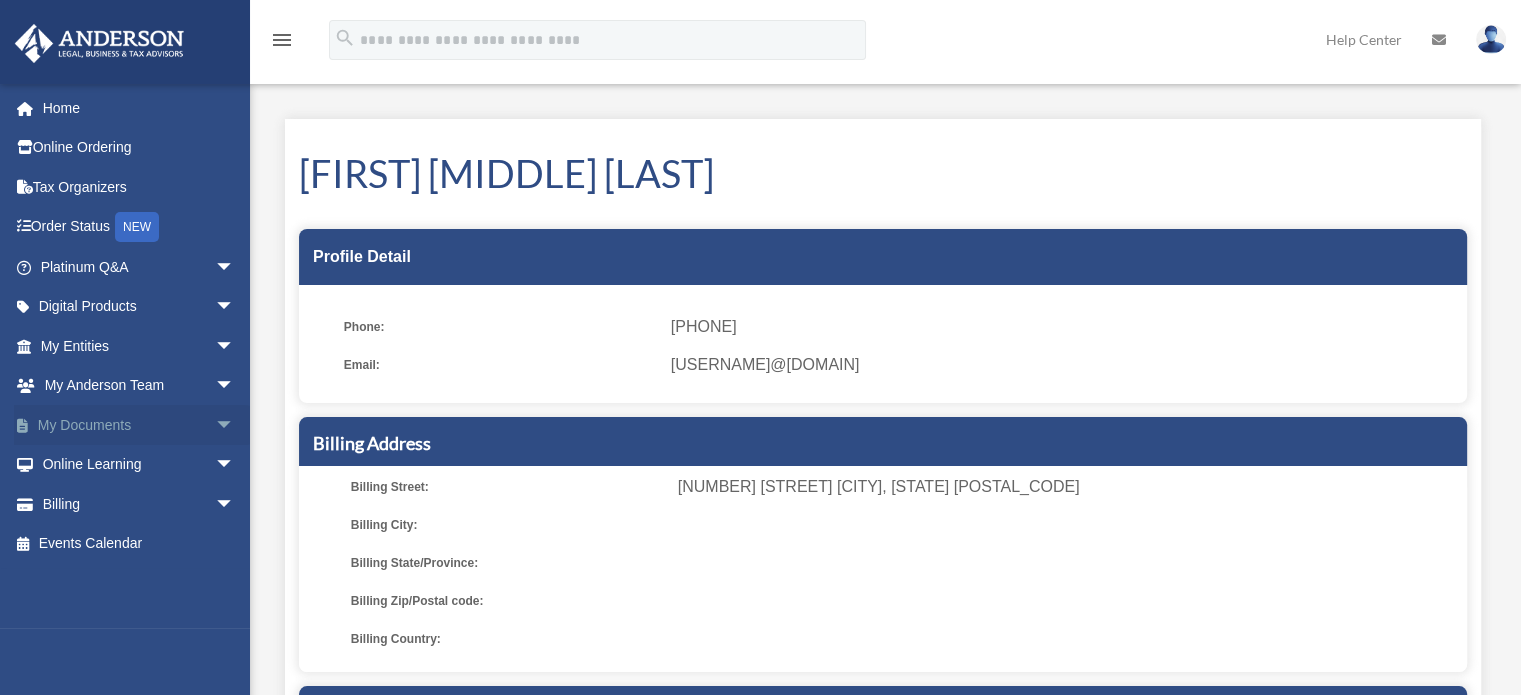 click on "My Documents arrow_drop_down" at bounding box center (139, 425) 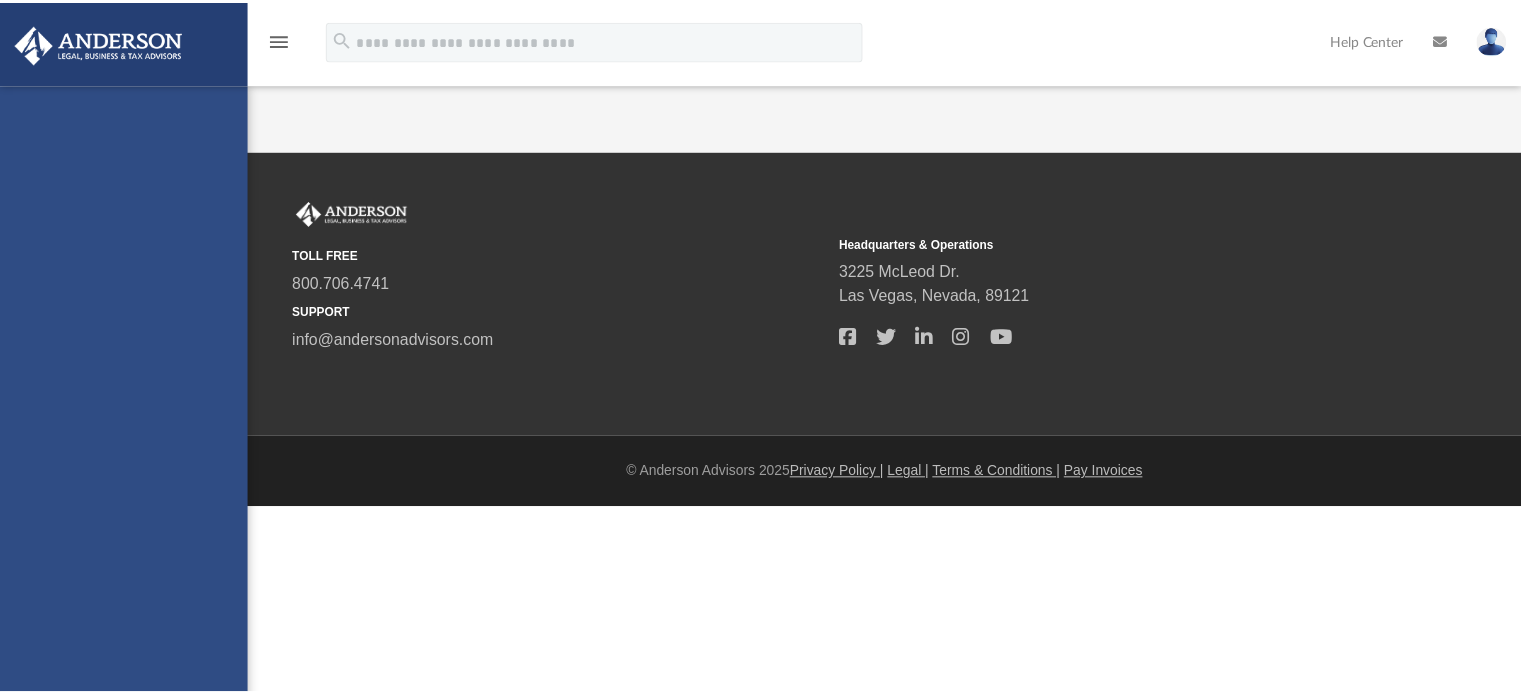 scroll, scrollTop: 0, scrollLeft: 0, axis: both 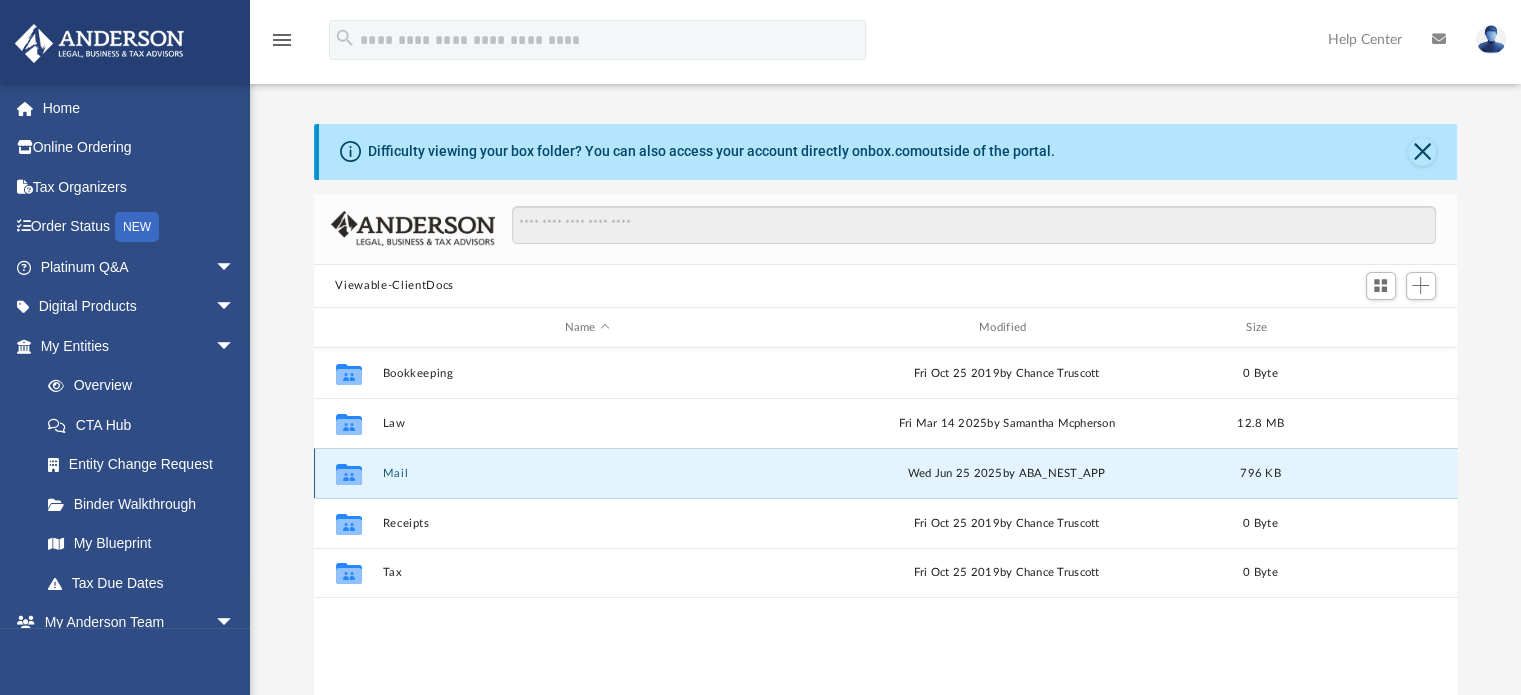 click on "Mail" at bounding box center (587, 473) 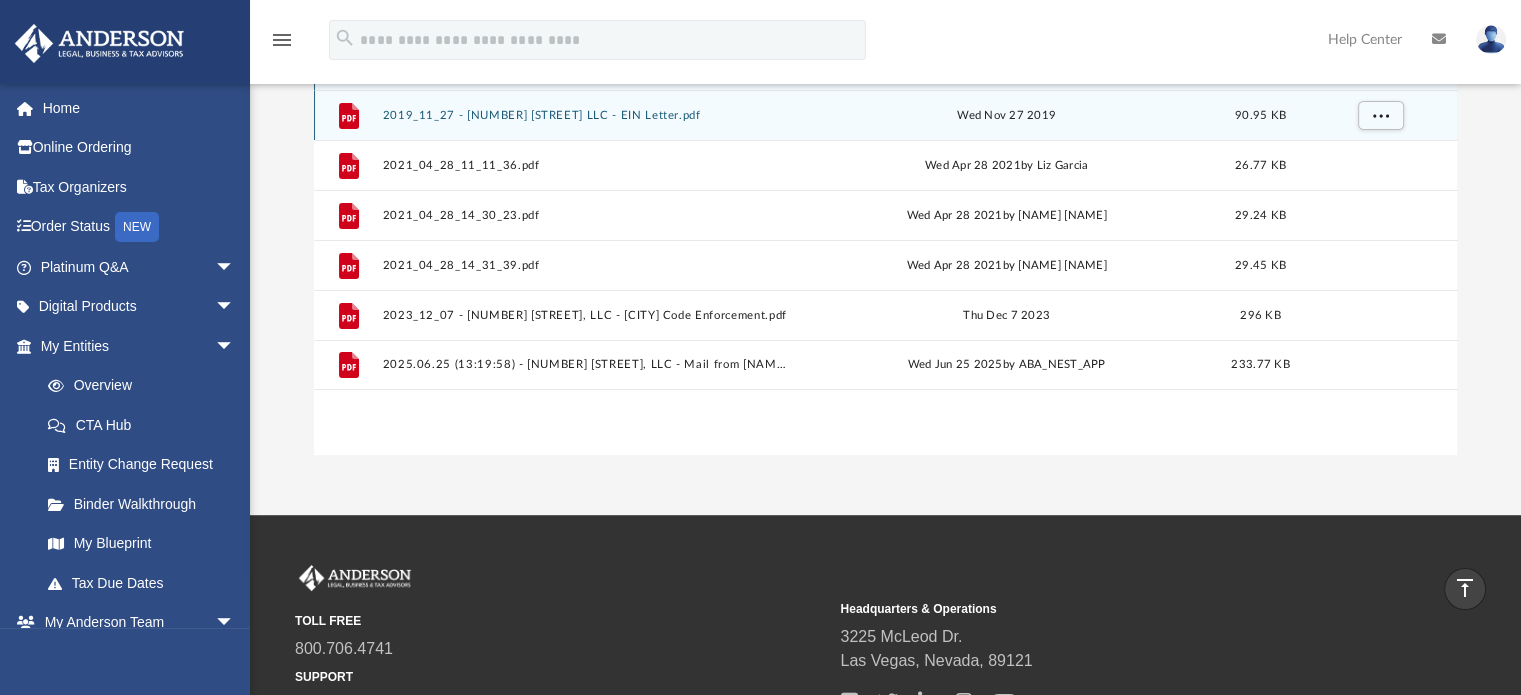 scroll, scrollTop: 305, scrollLeft: 0, axis: vertical 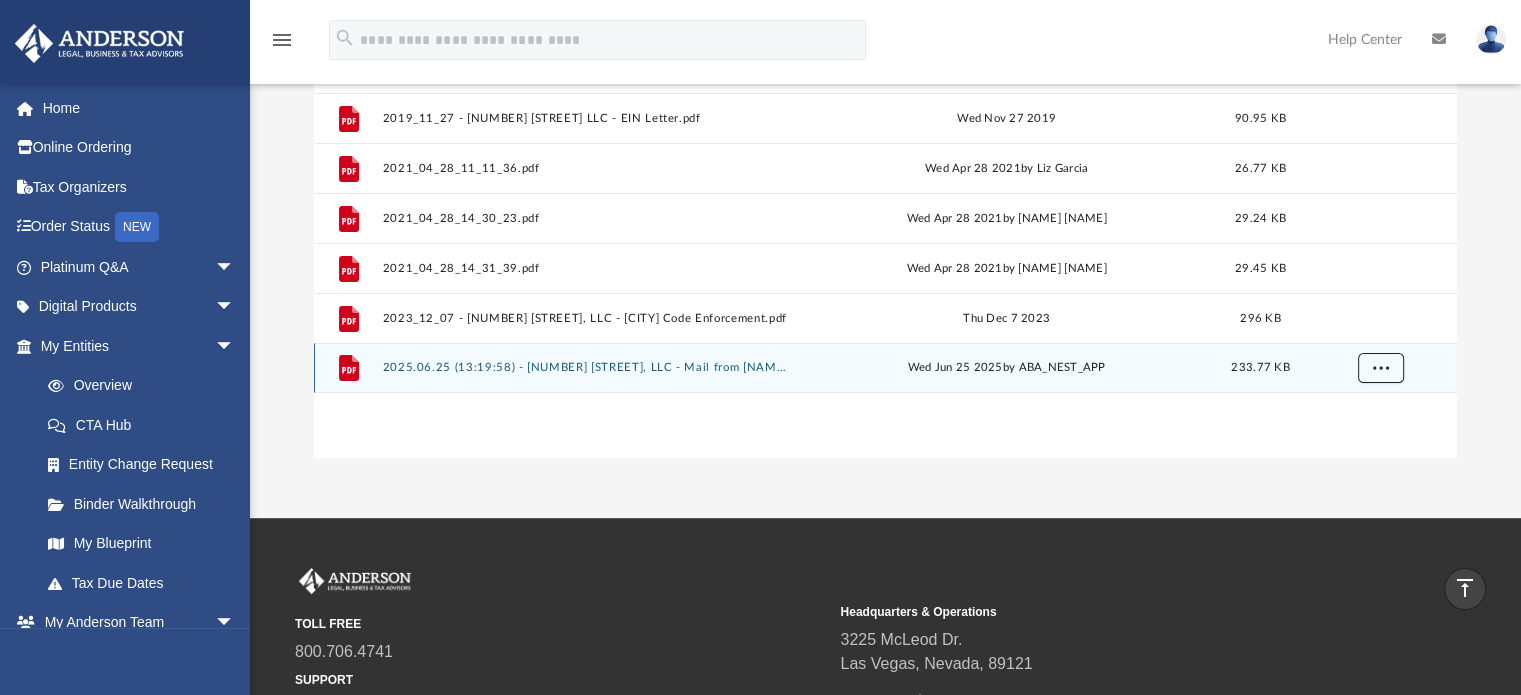 click at bounding box center (1380, 369) 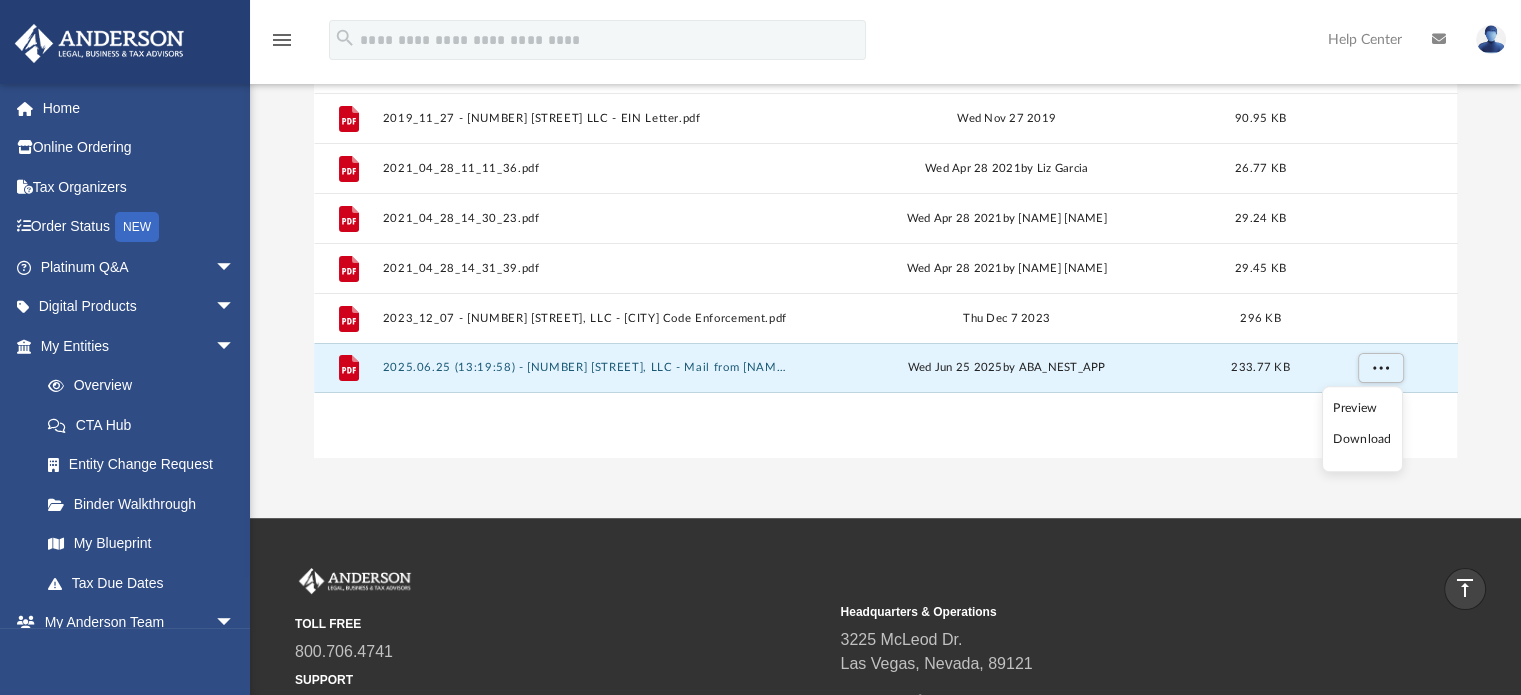 click on "Download" at bounding box center [1362, 439] 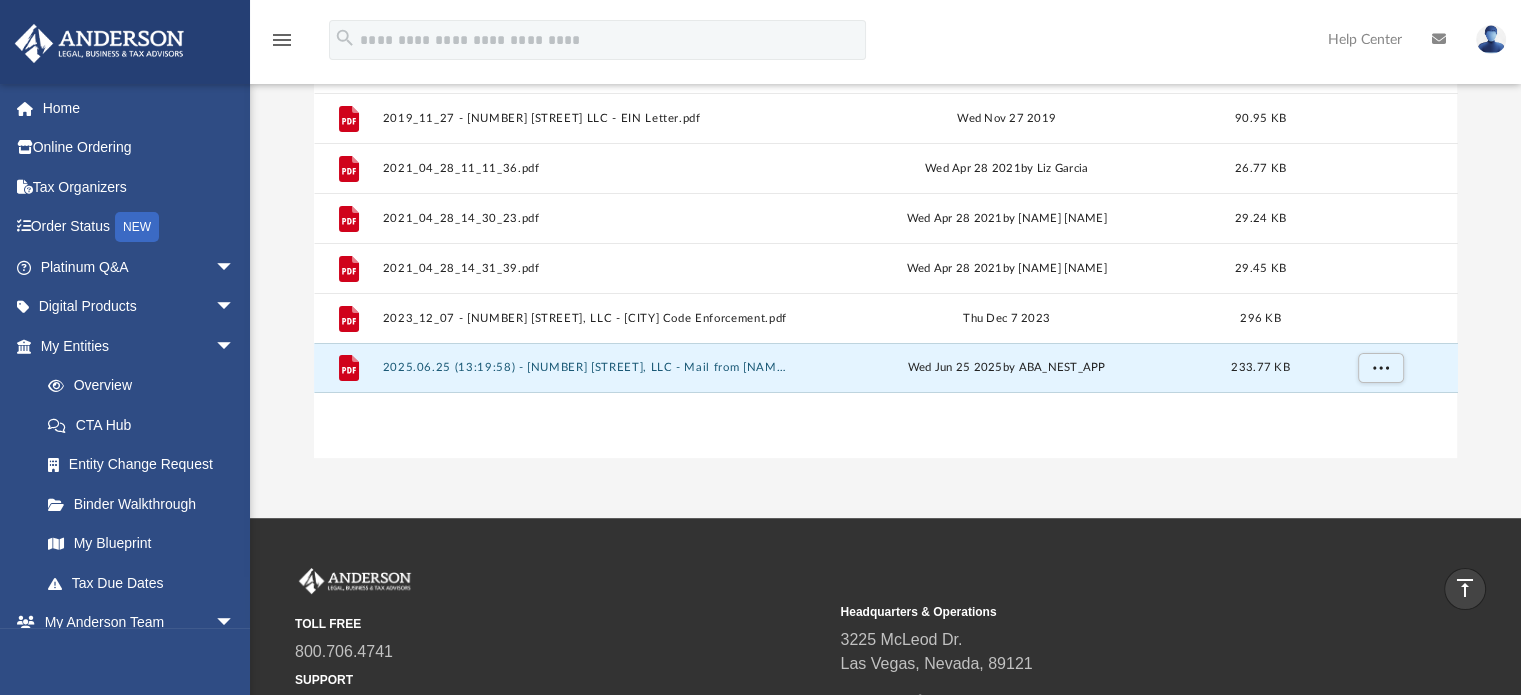 click at bounding box center [1491, 39] 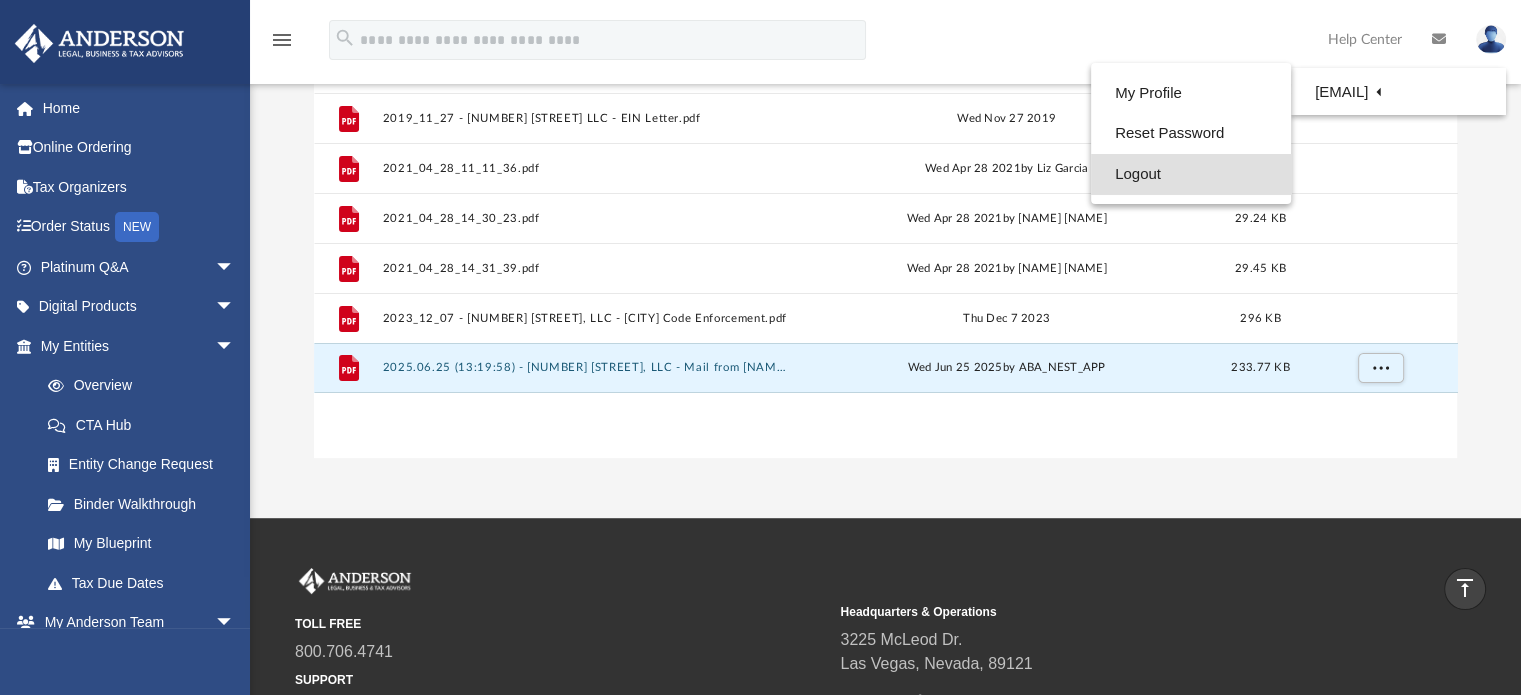 click on "Logout" at bounding box center [1191, 174] 